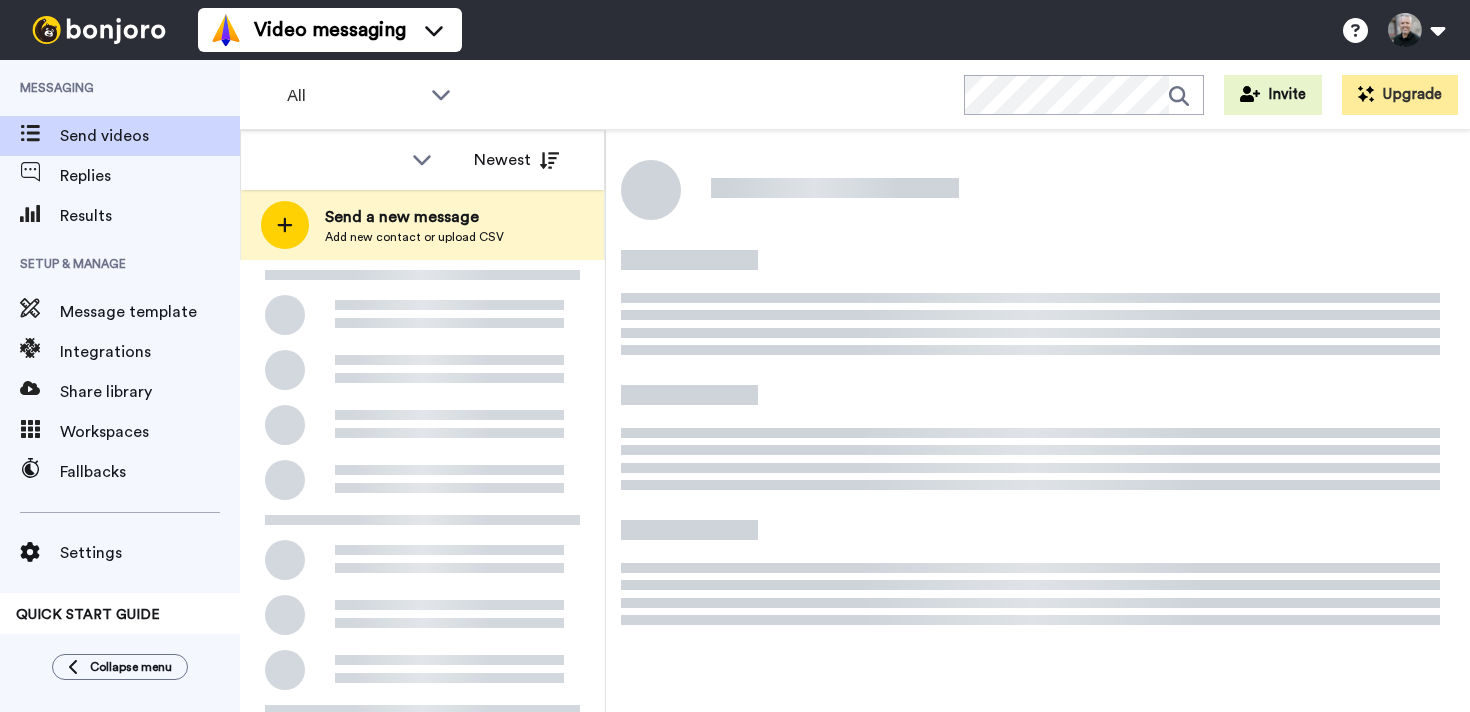 scroll, scrollTop: 0, scrollLeft: 0, axis: both 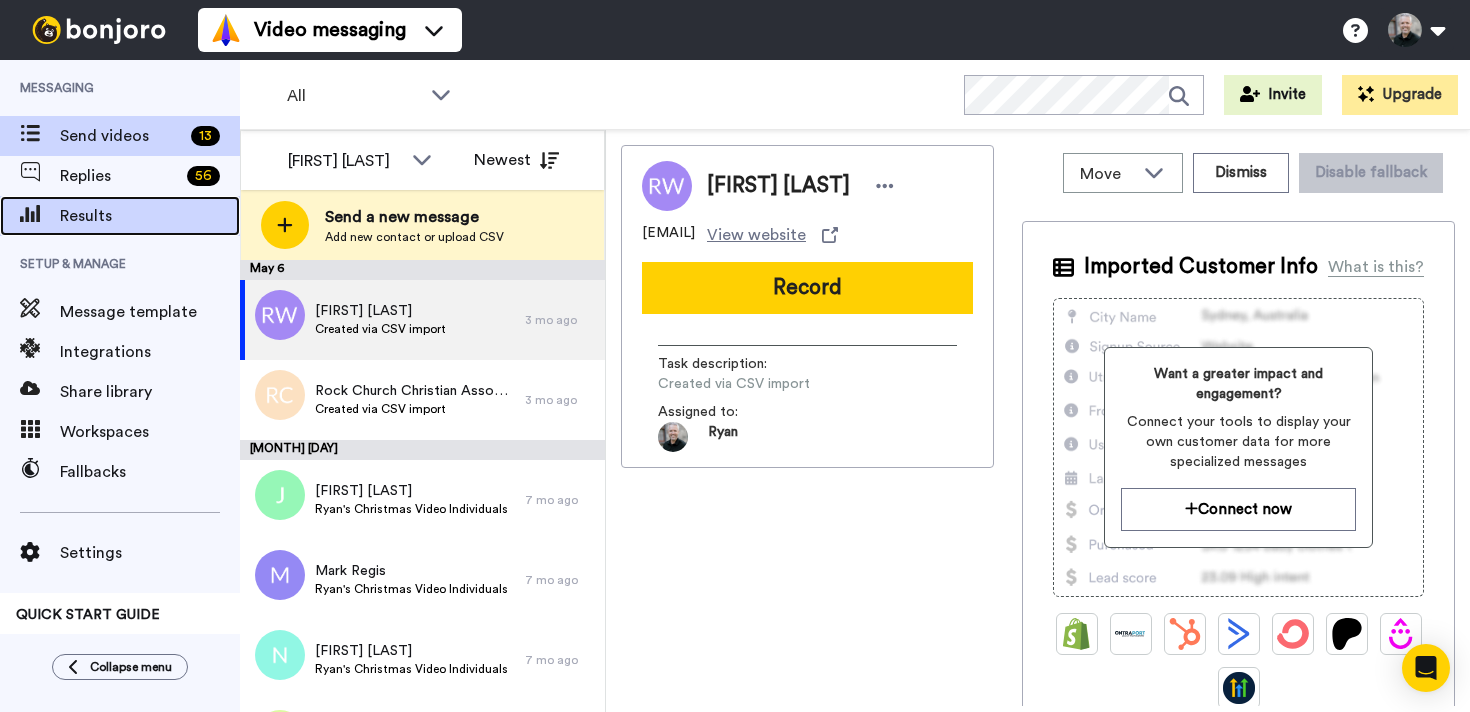 click on "Results" at bounding box center [150, 216] 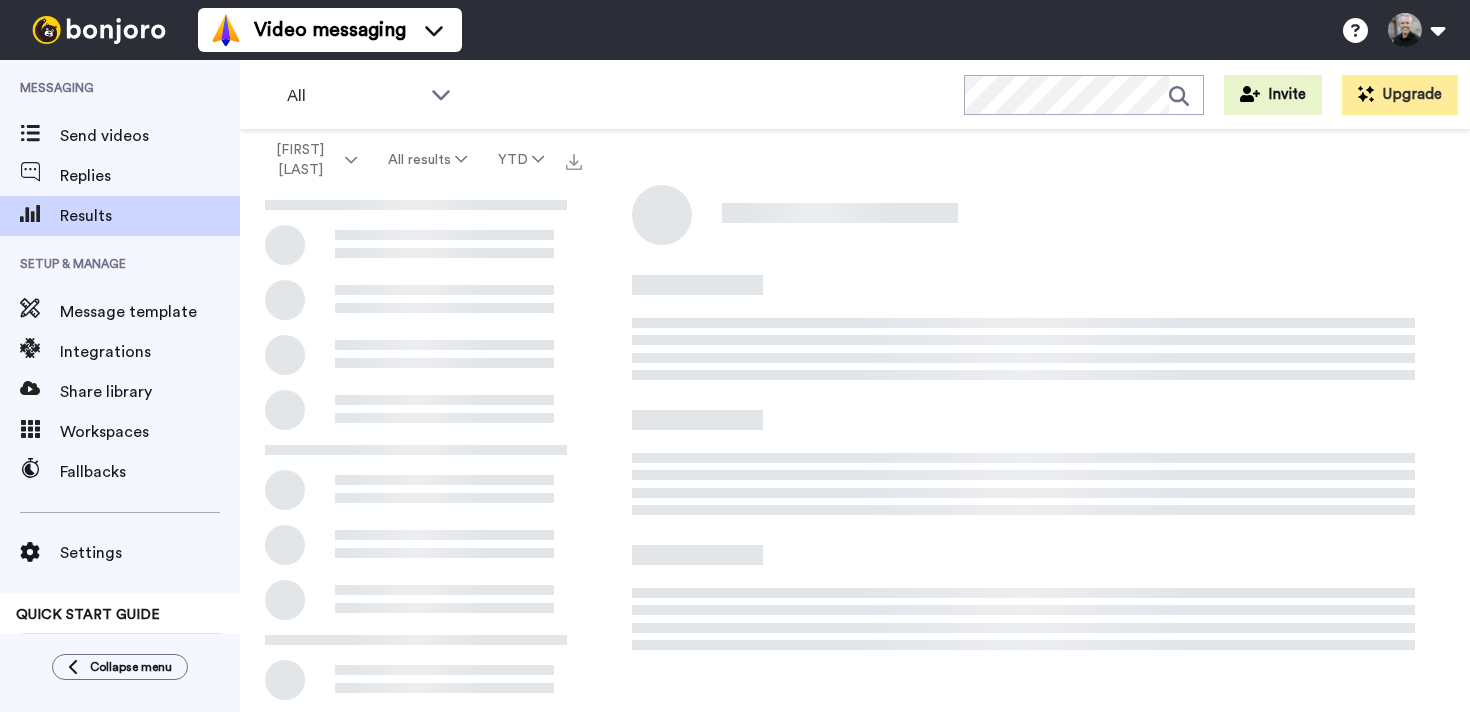 scroll, scrollTop: 0, scrollLeft: 0, axis: both 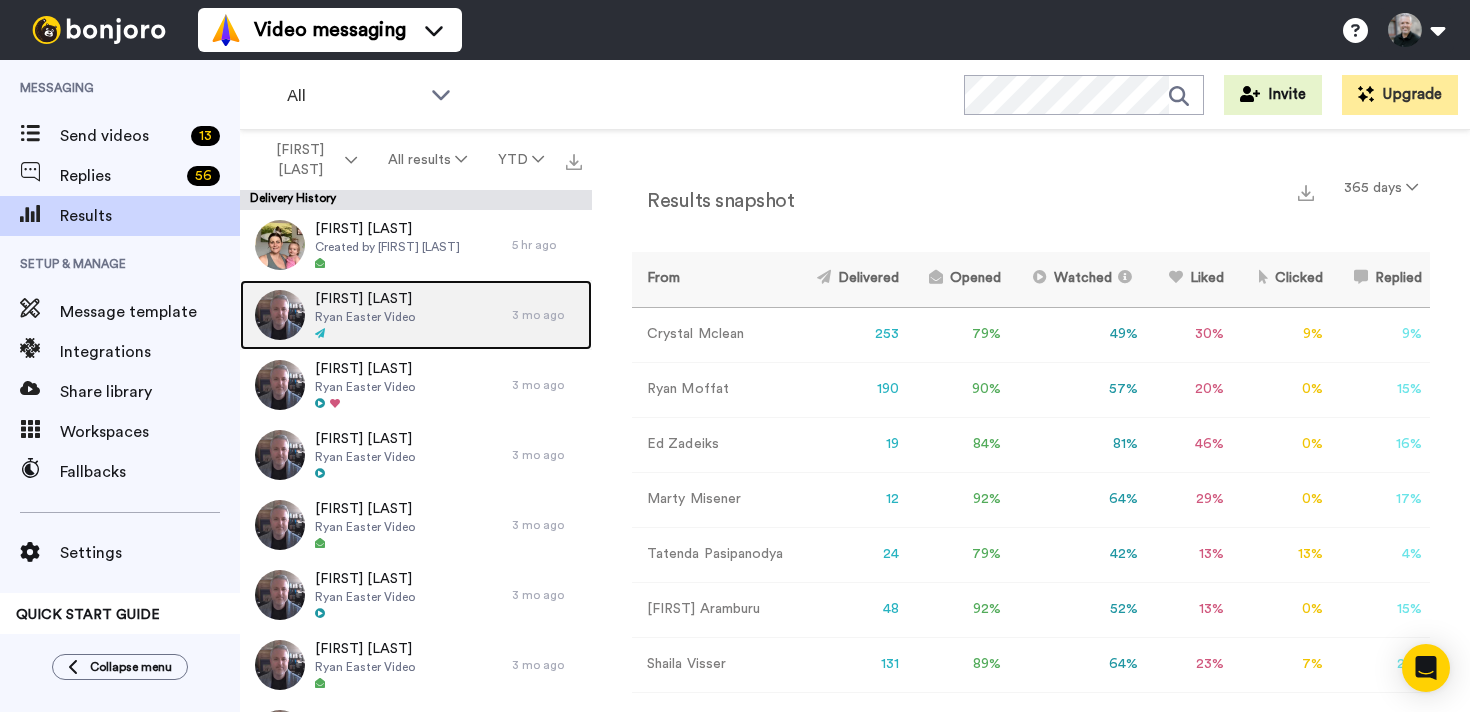 click on "[FIRST] [LAST] [FIRST] [LAST] Video" at bounding box center [376, 315] 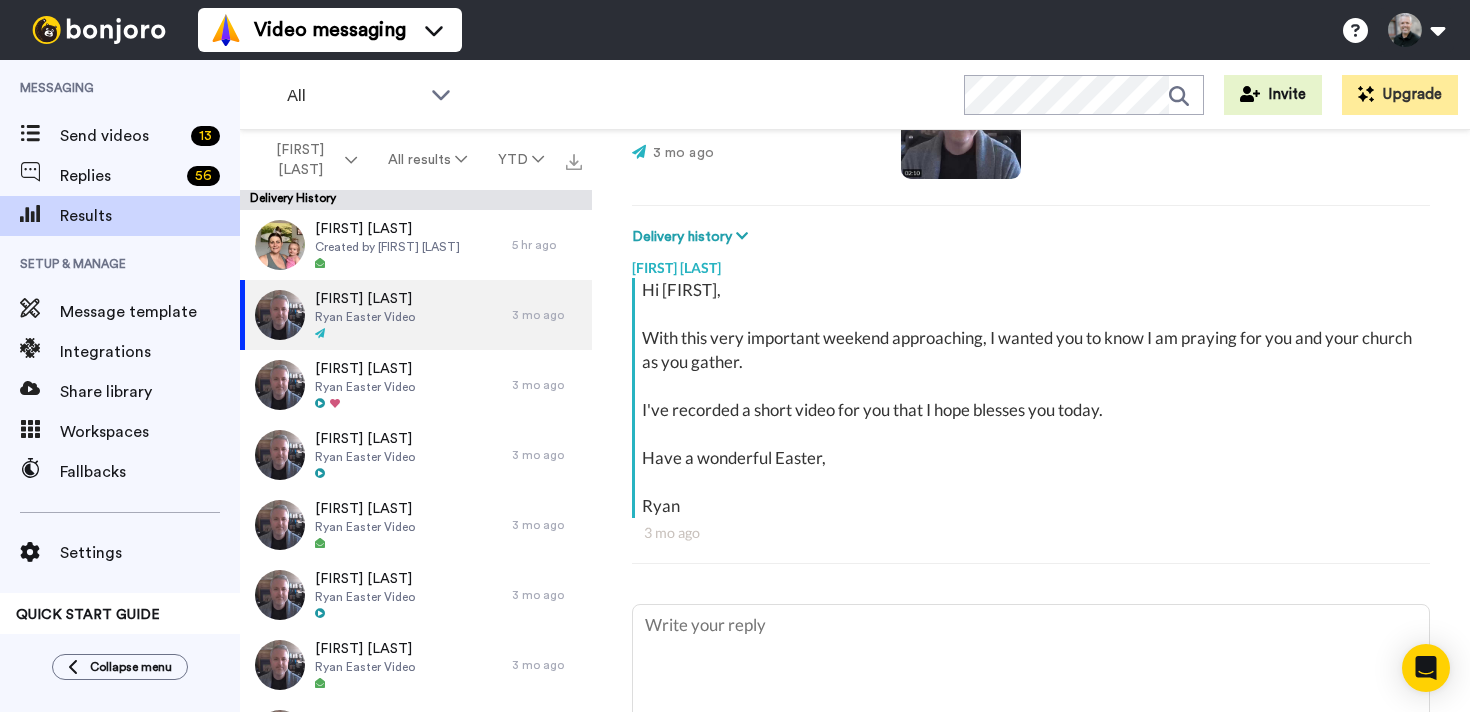 scroll, scrollTop: 0, scrollLeft: 0, axis: both 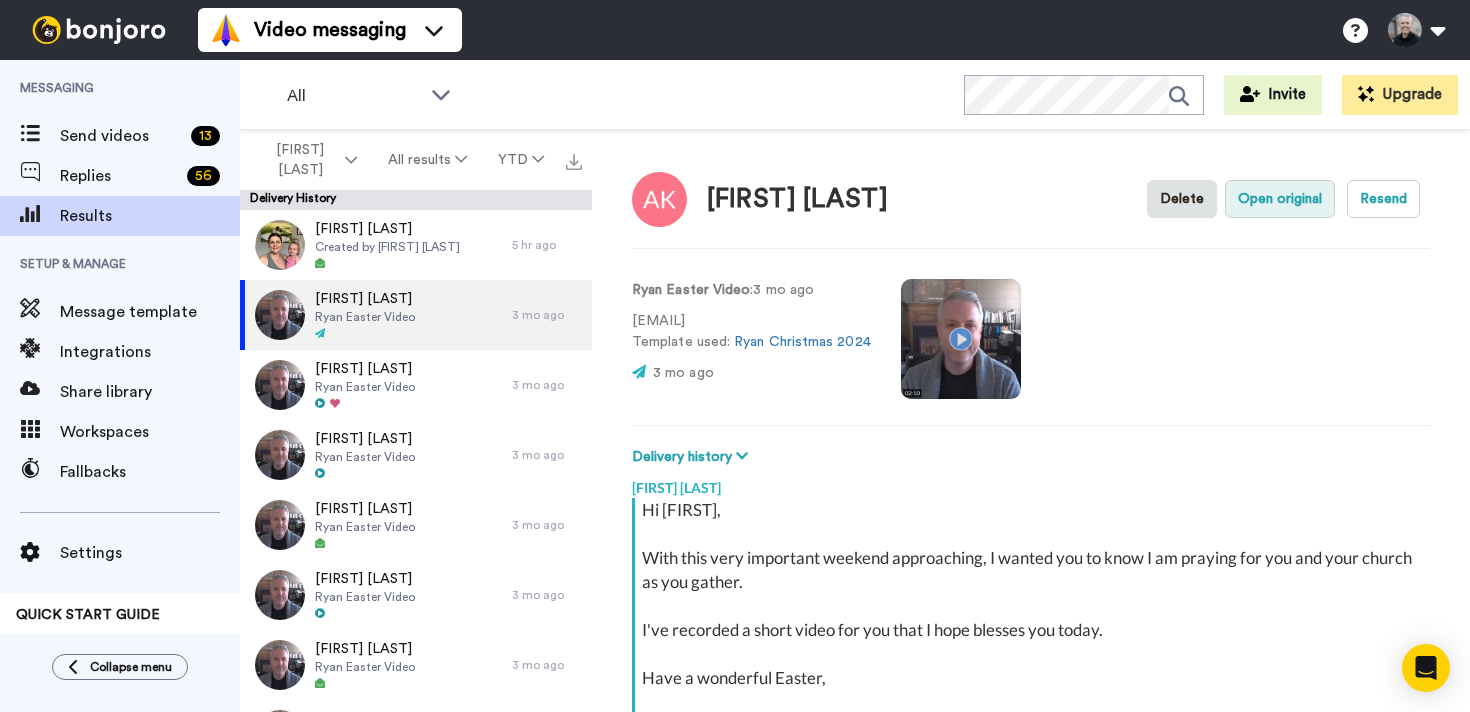 click on "Open original" at bounding box center [1280, 199] 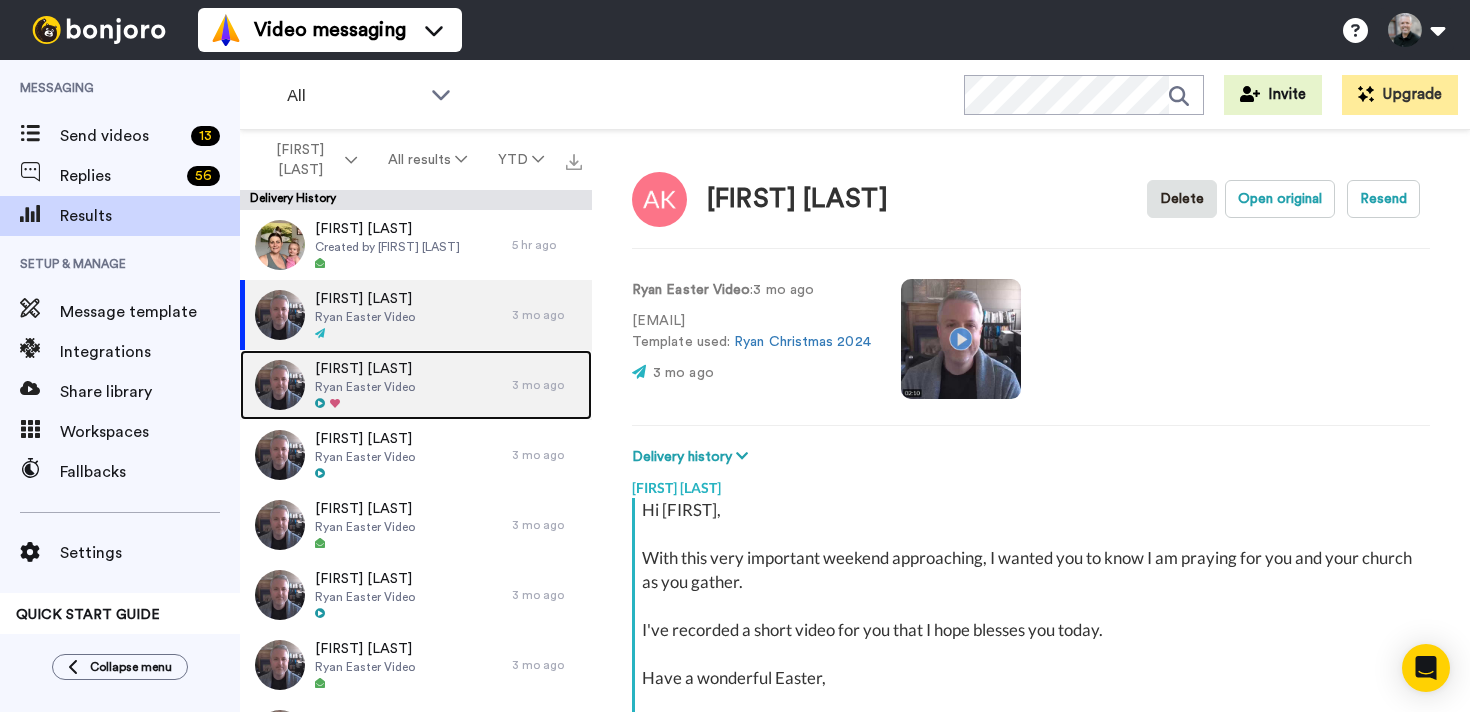 click on "[FIRST]  [LAST] [FIRST] [LAST] Video" at bounding box center (376, 385) 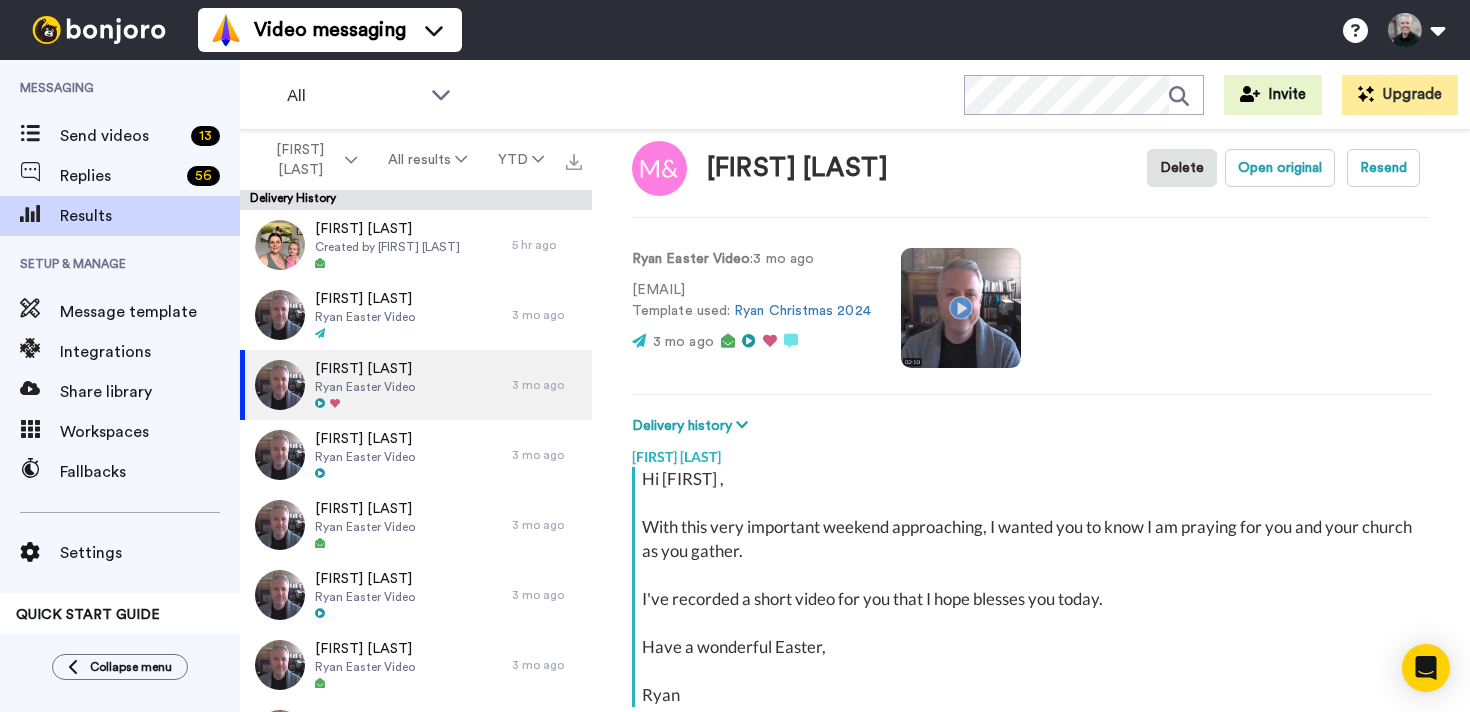 scroll, scrollTop: 0, scrollLeft: 0, axis: both 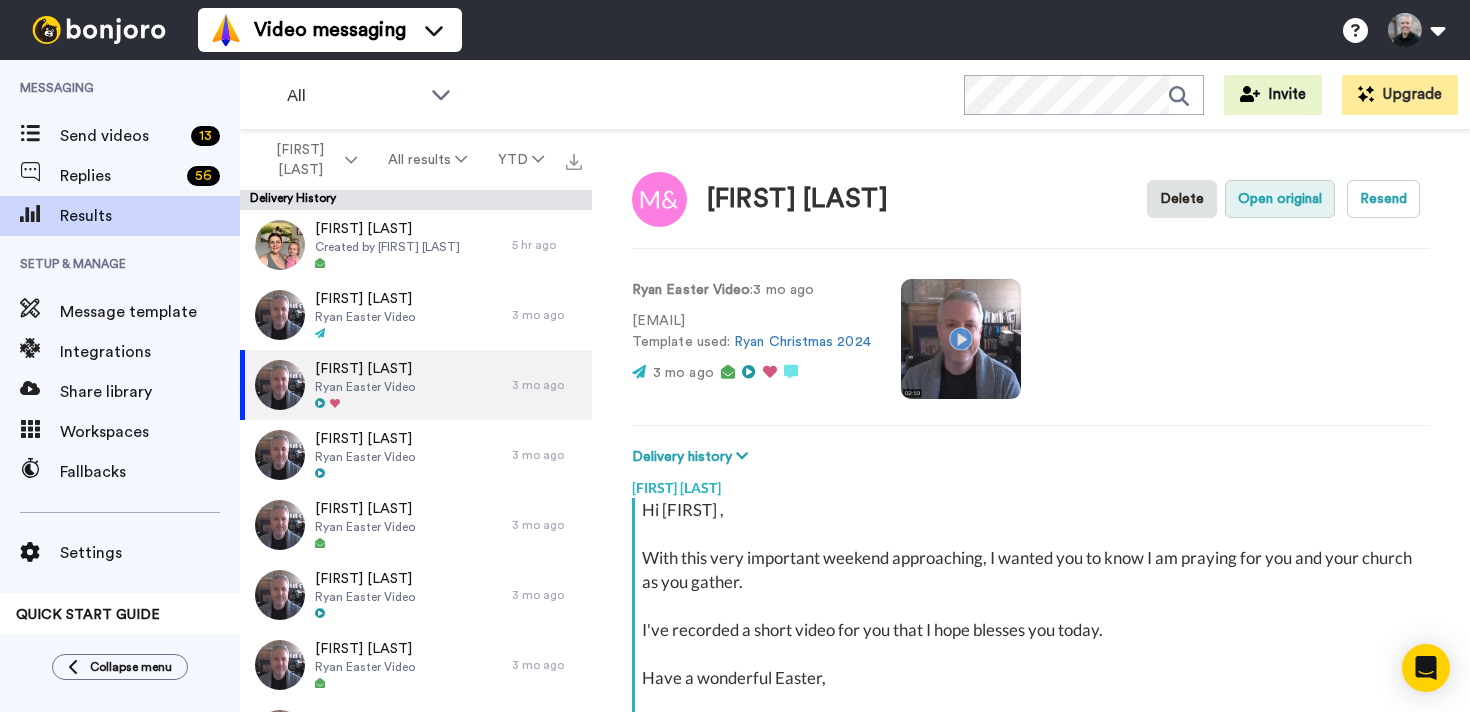 click on "Open original" at bounding box center (1280, 199) 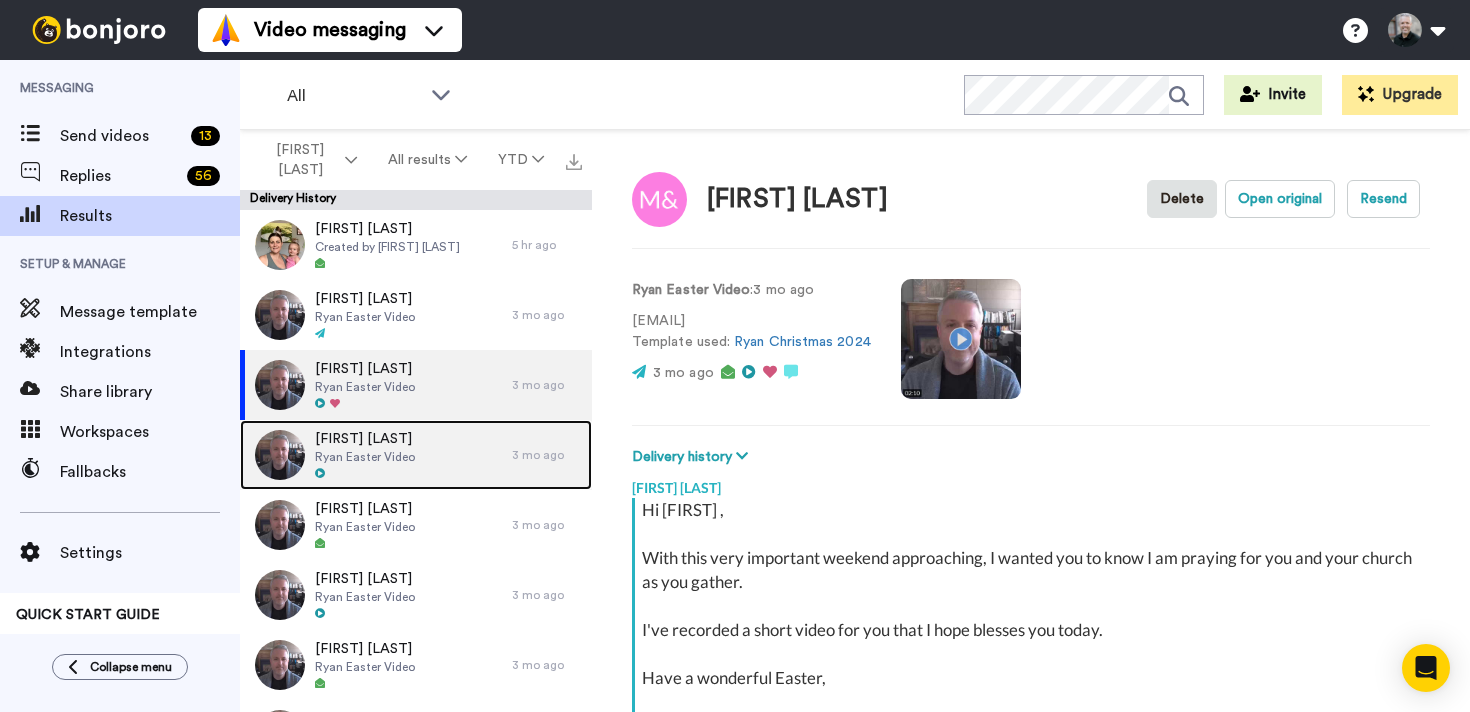 click at bounding box center [365, 474] 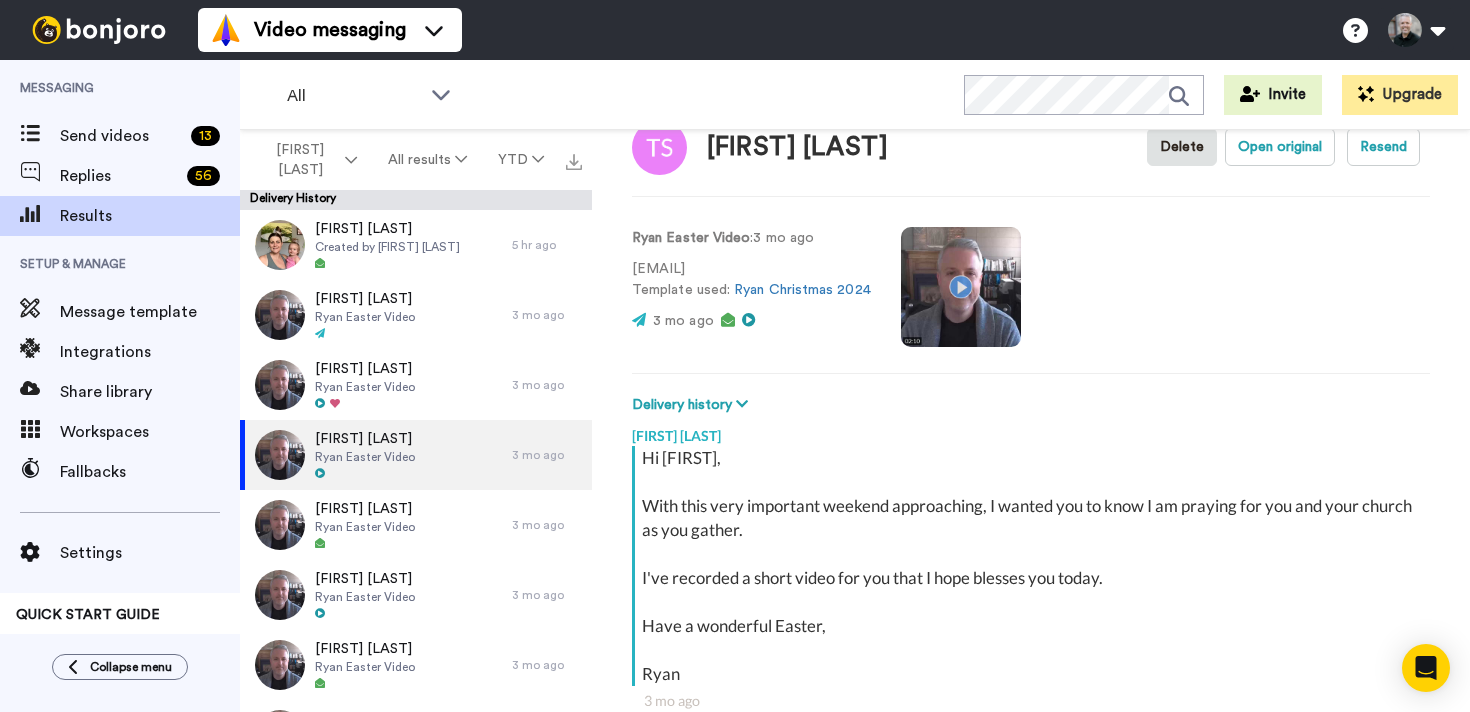 scroll, scrollTop: 0, scrollLeft: 0, axis: both 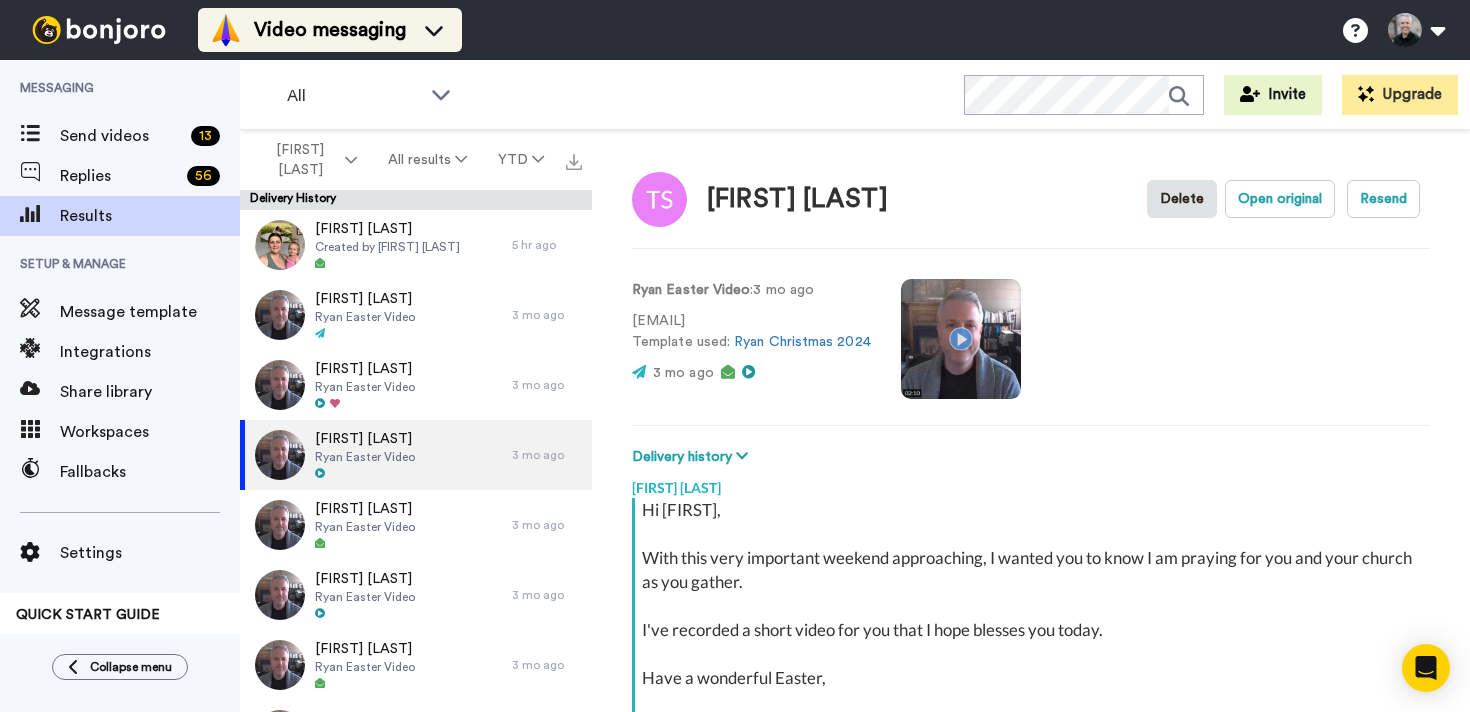 type on "x" 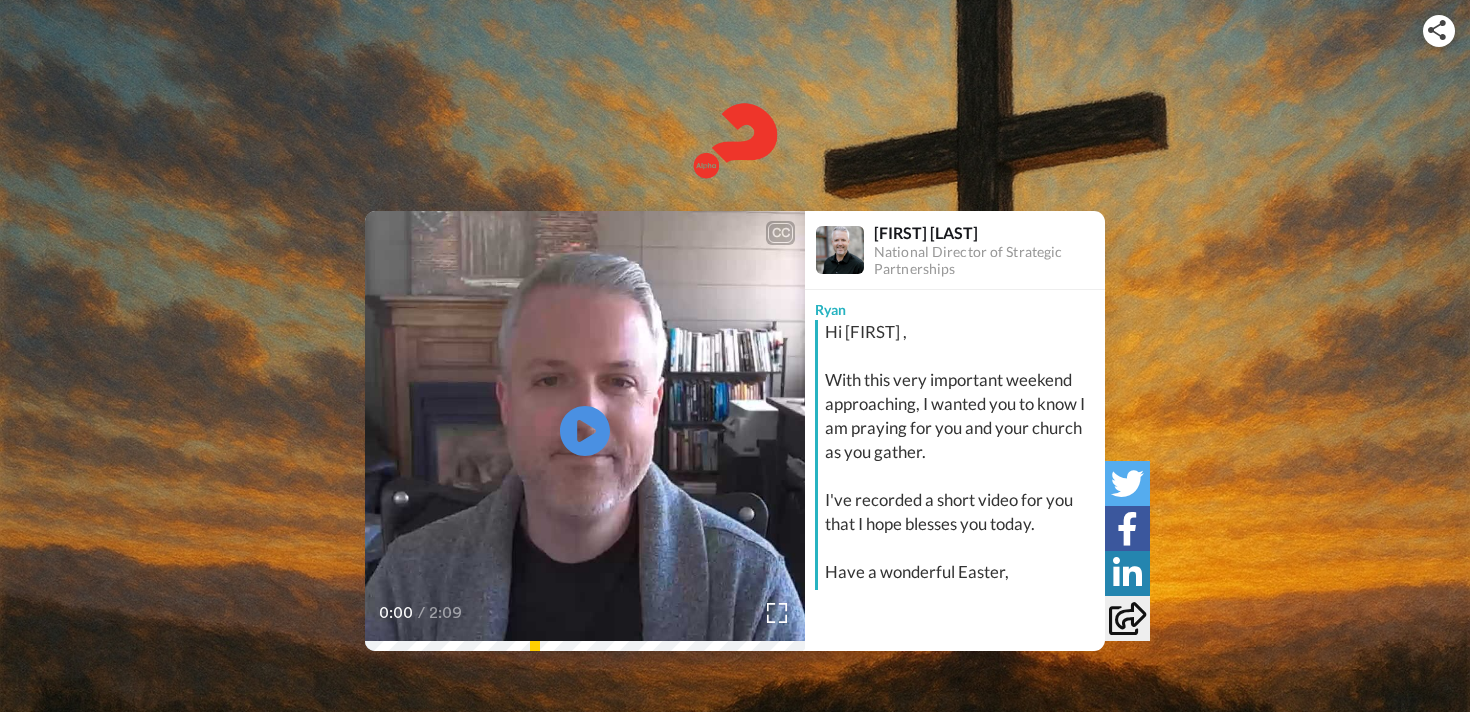 scroll, scrollTop: 0, scrollLeft: 0, axis: both 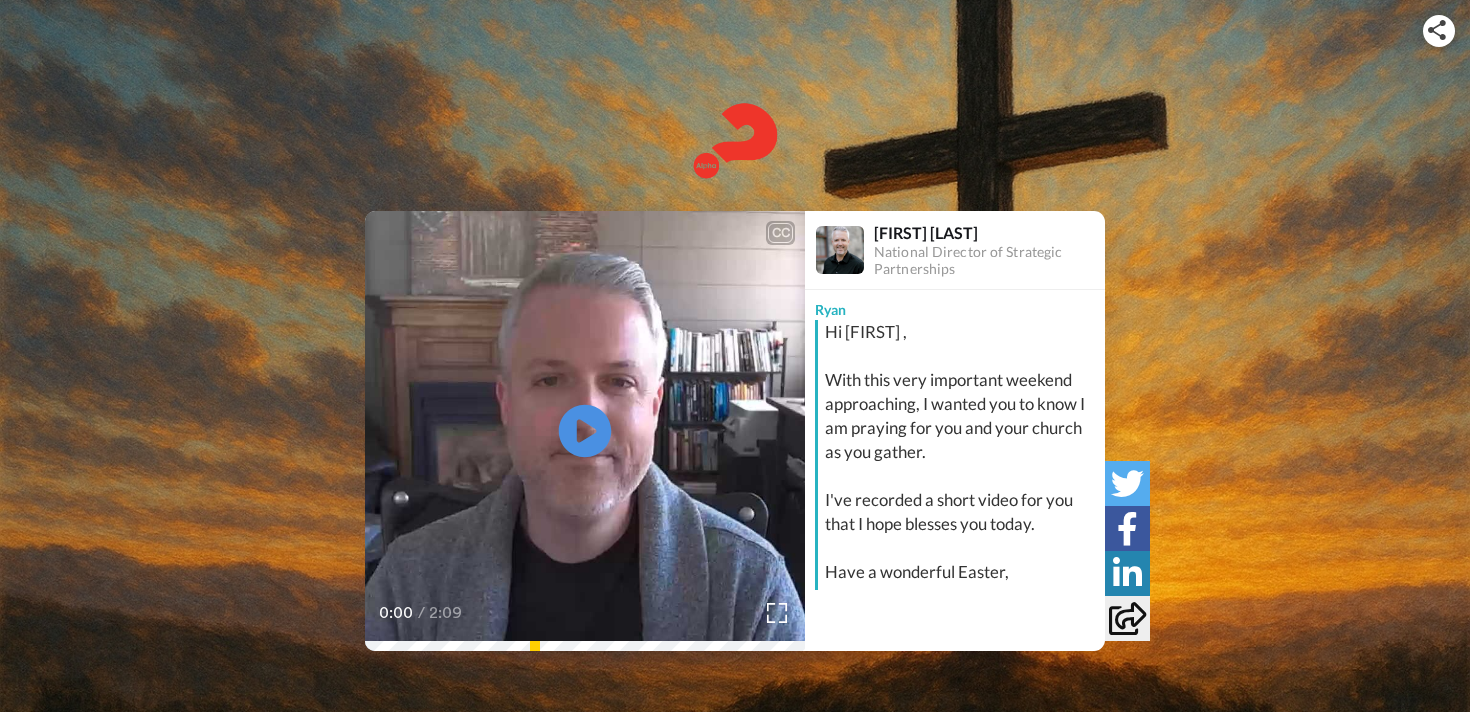 click 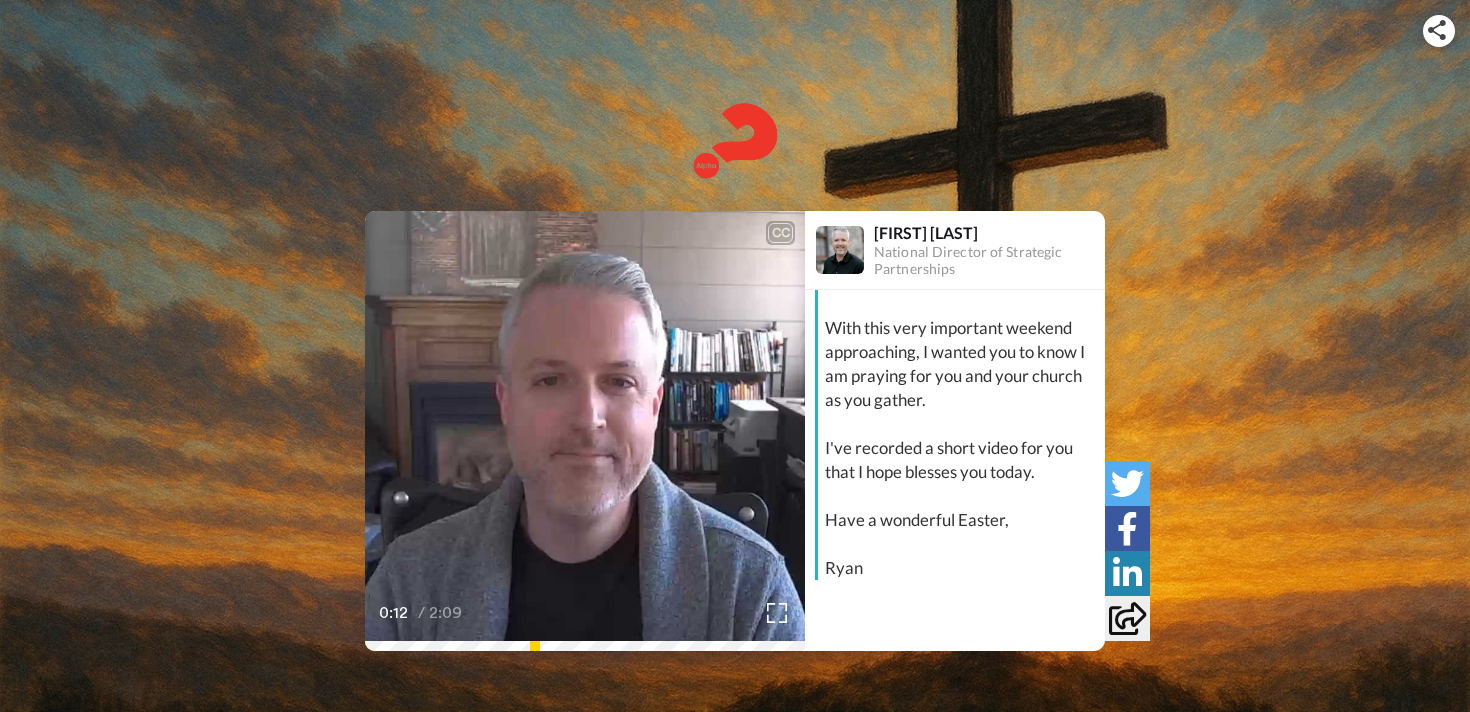scroll, scrollTop: 0, scrollLeft: 0, axis: both 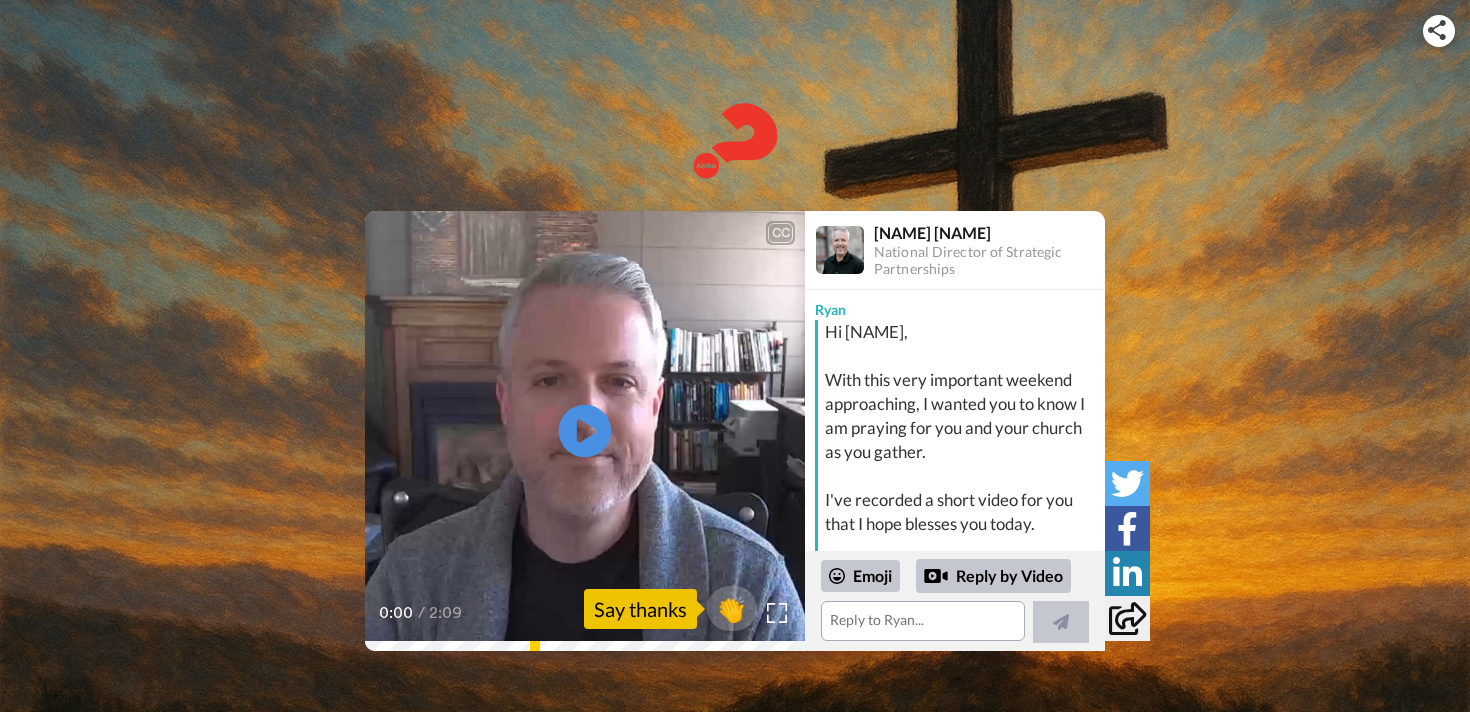 click 